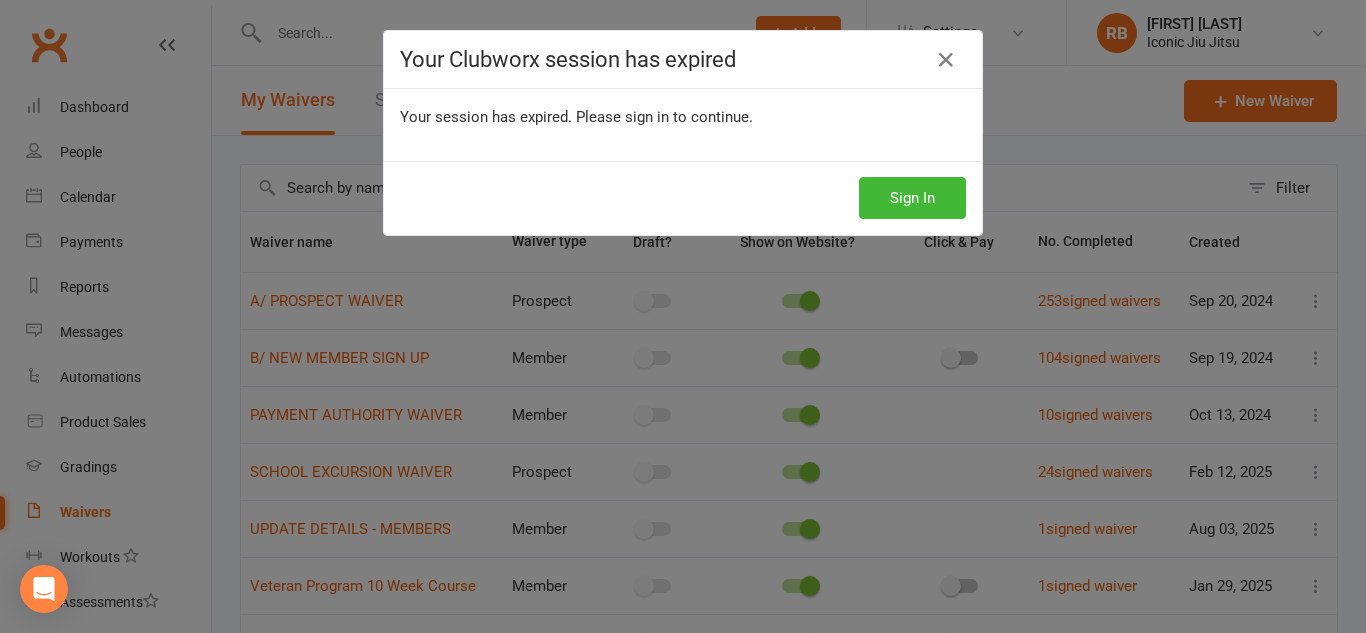 scroll, scrollTop: 0, scrollLeft: 0, axis: both 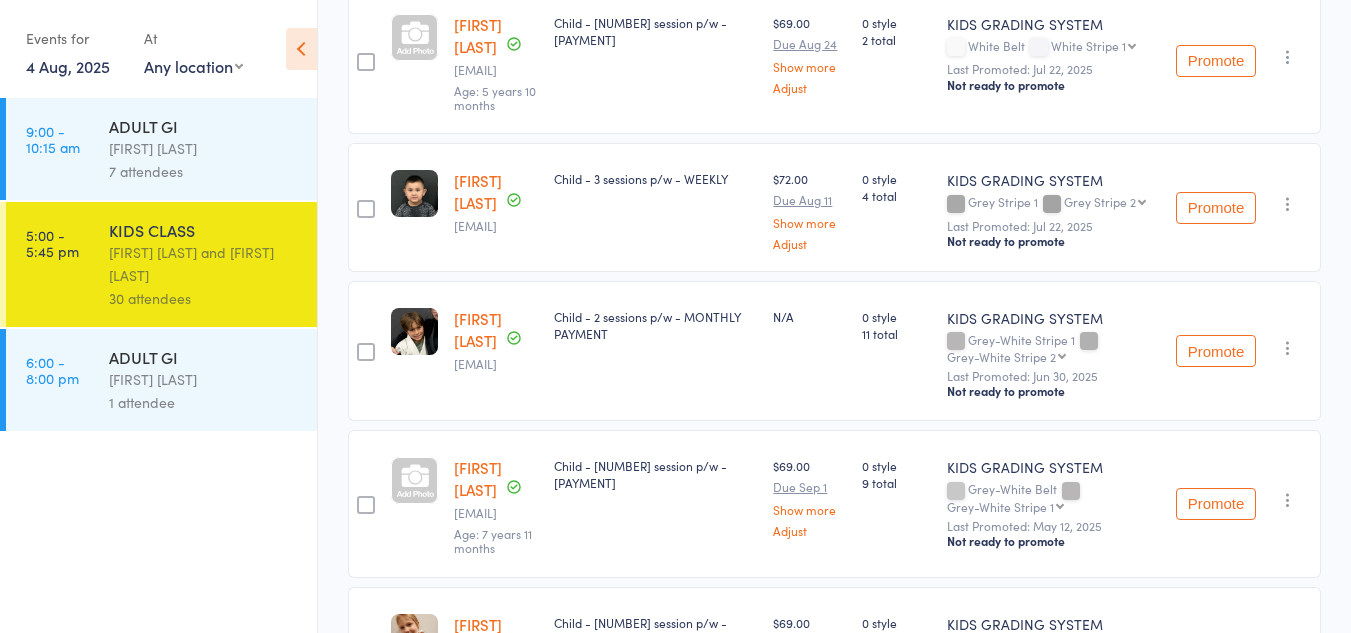 click on "[FIRST] [LAST]" at bounding box center (204, 379) 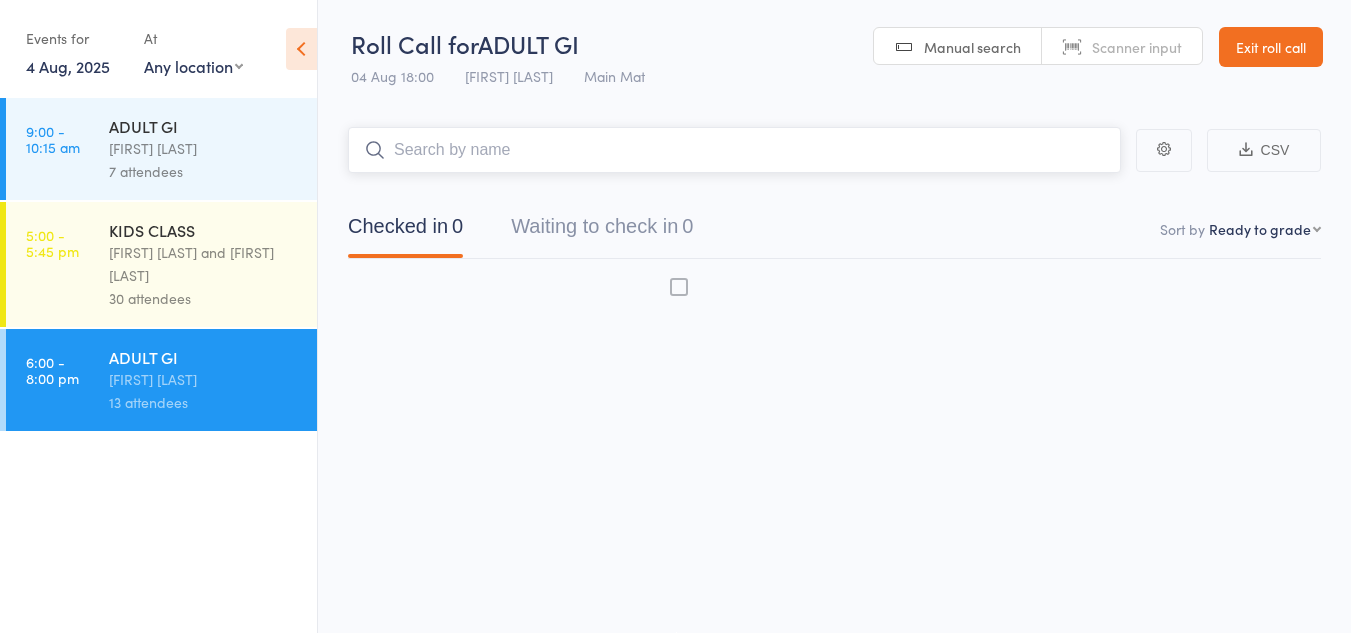 scroll, scrollTop: 1, scrollLeft: 0, axis: vertical 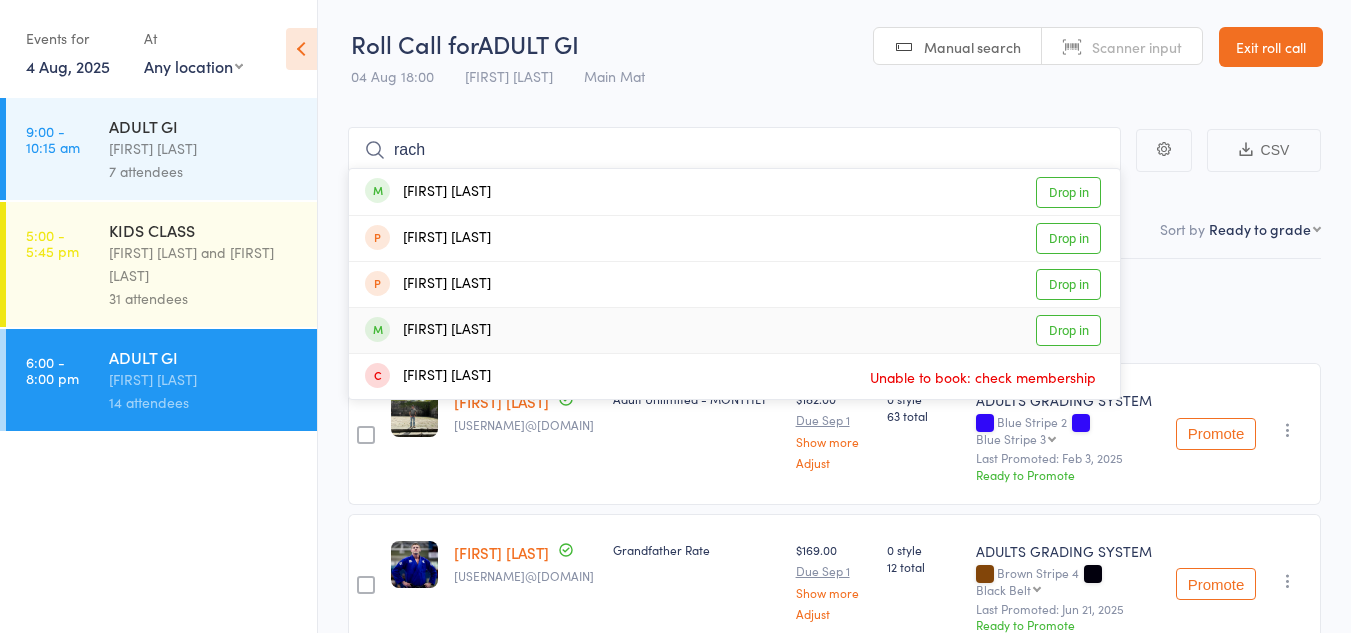 type on "rach" 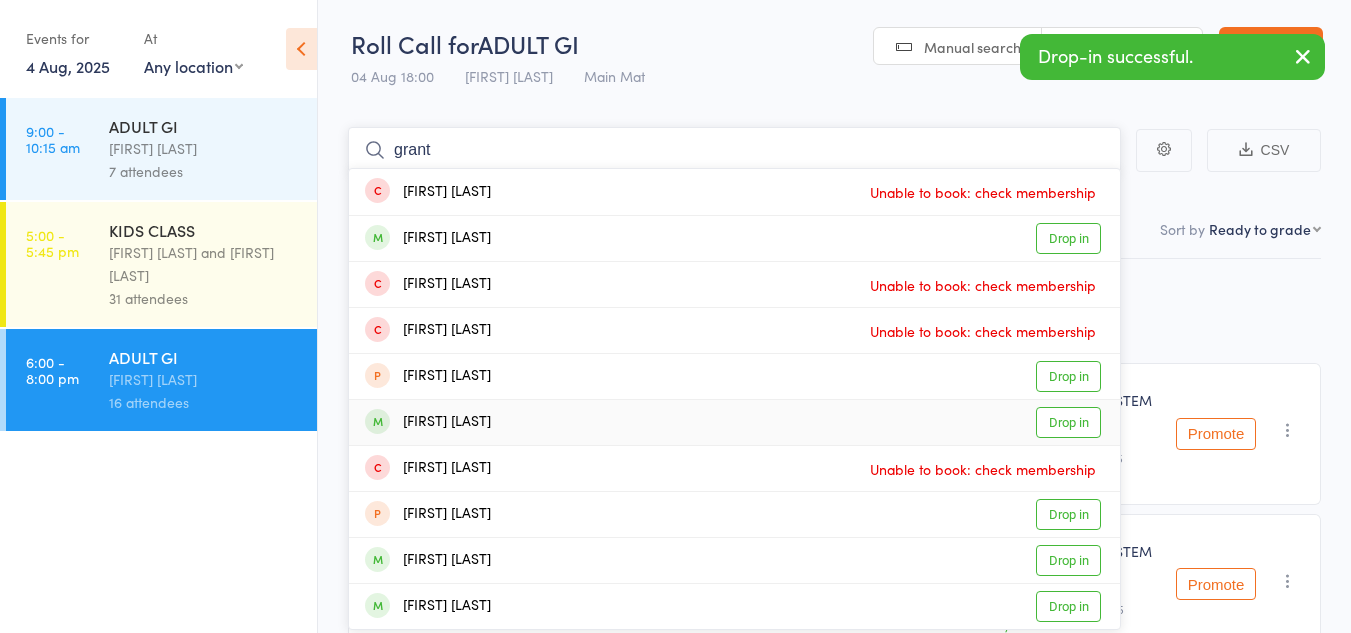 type on "grant" 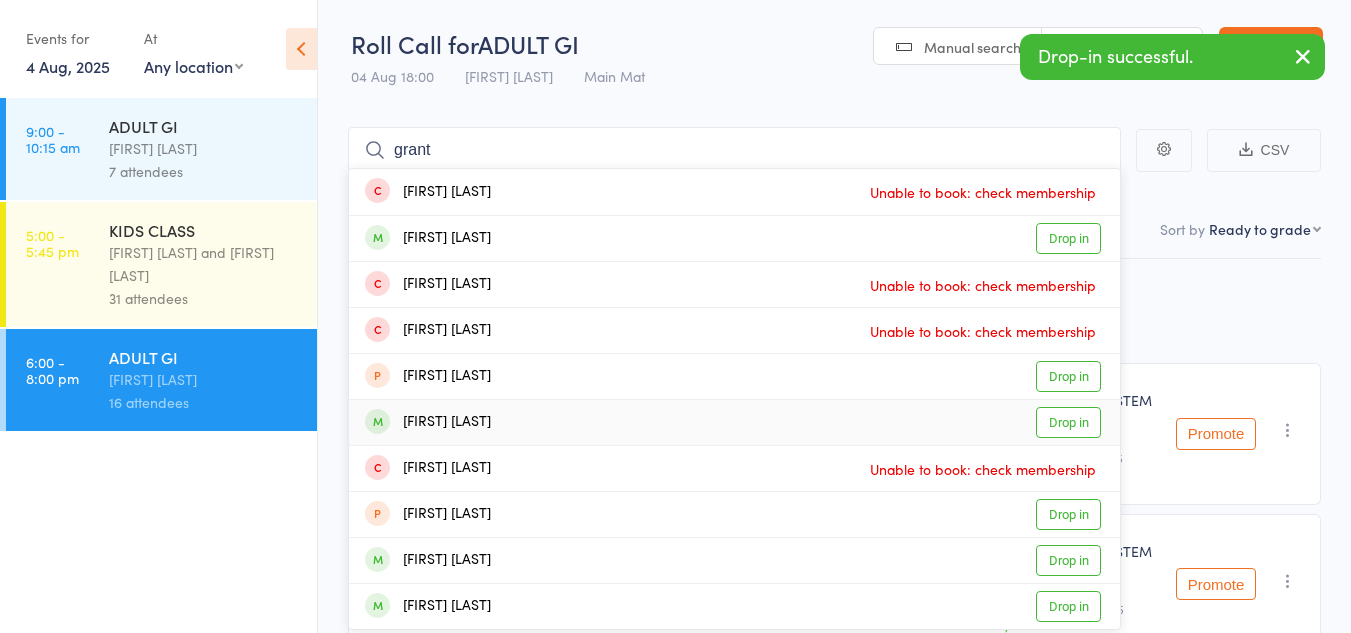 click on "Drop in" at bounding box center (1068, 422) 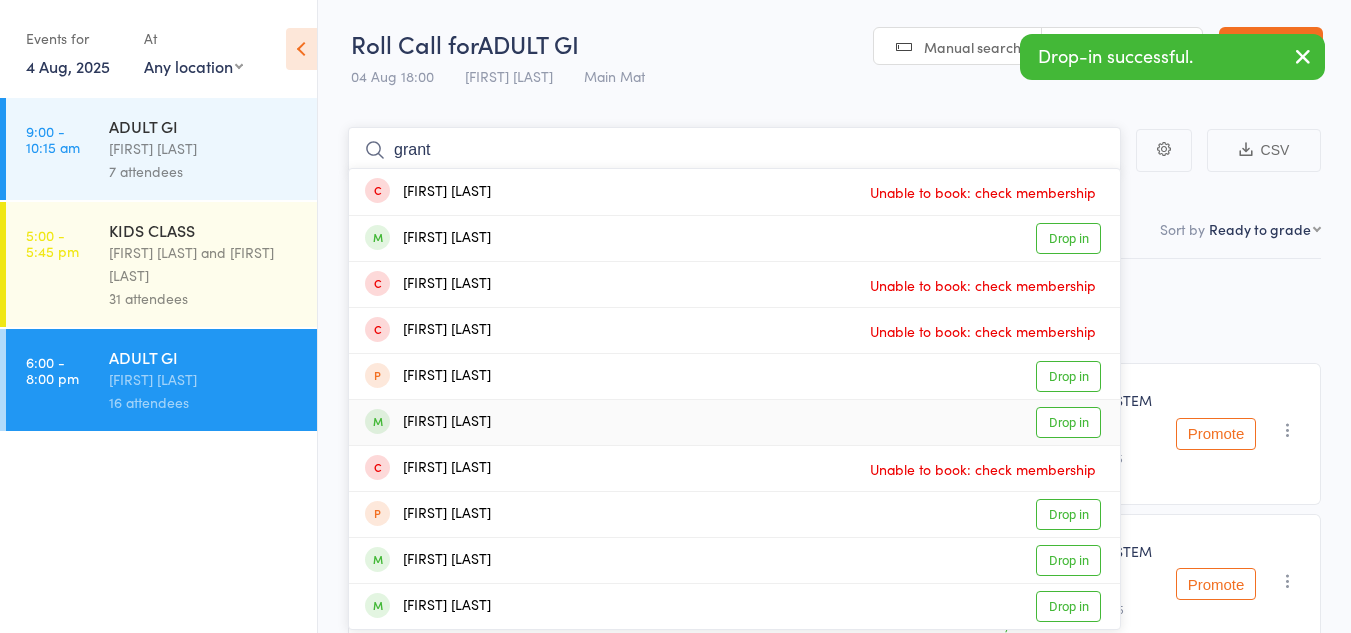 type 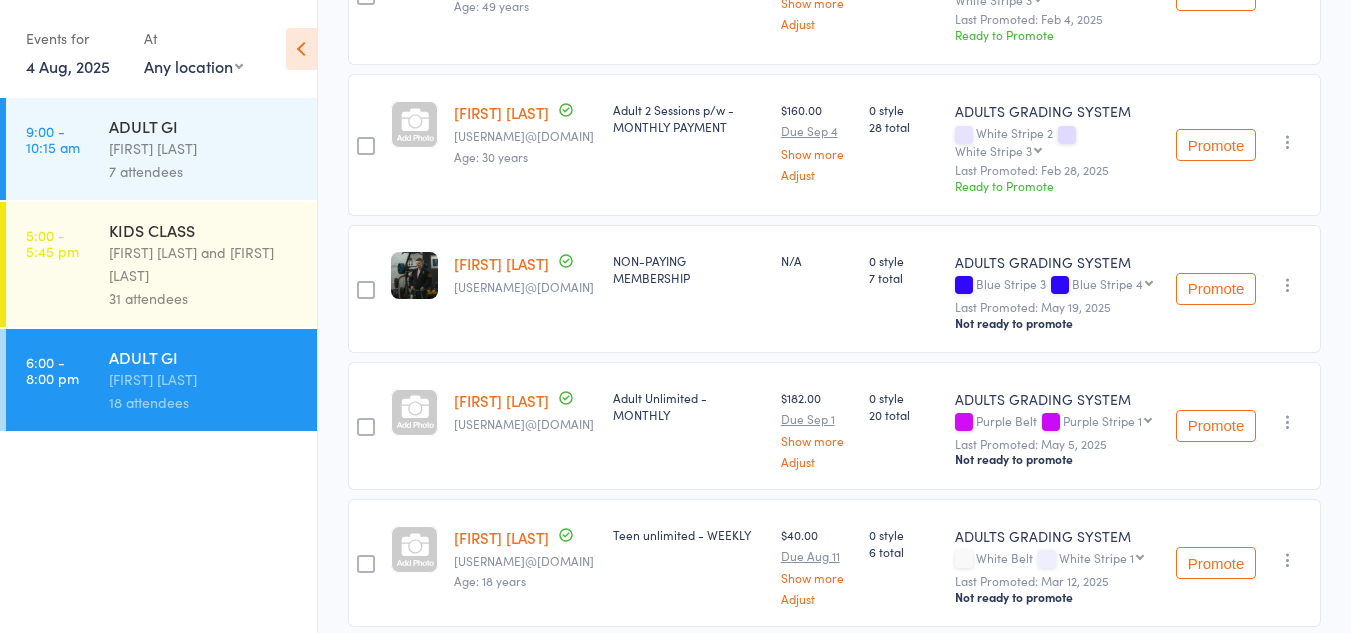 scroll, scrollTop: 901, scrollLeft: 0, axis: vertical 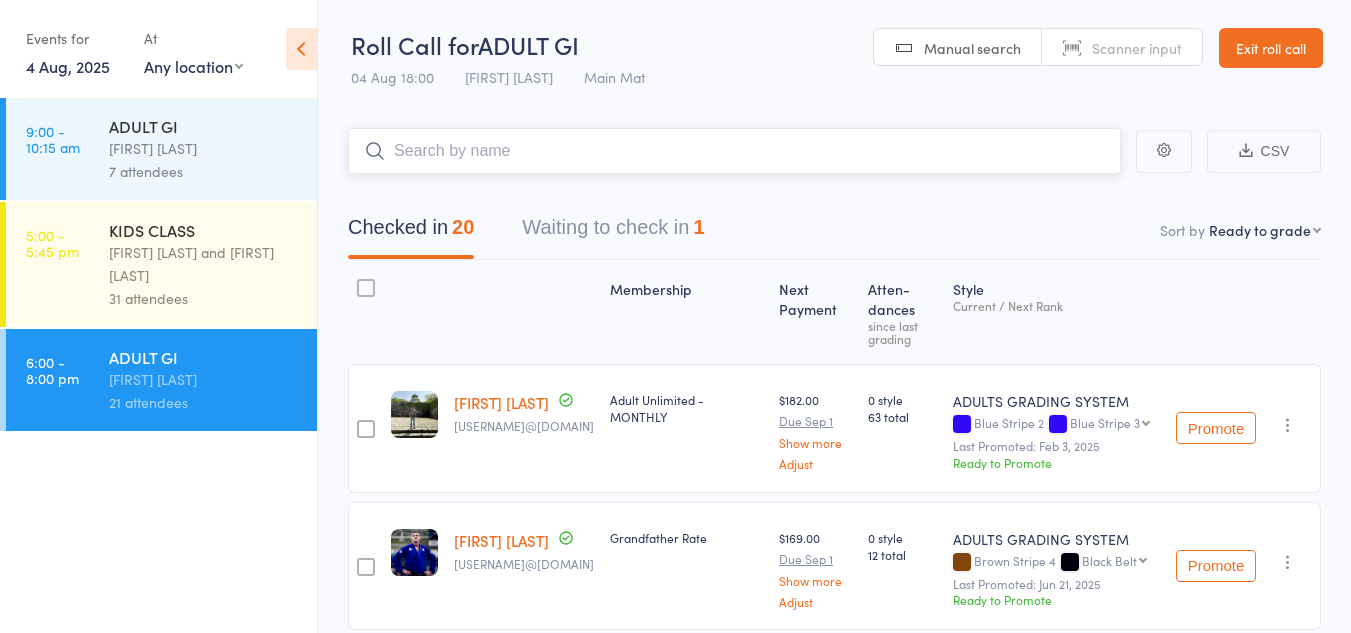 click on "Waiting to check in  1" at bounding box center (613, 232) 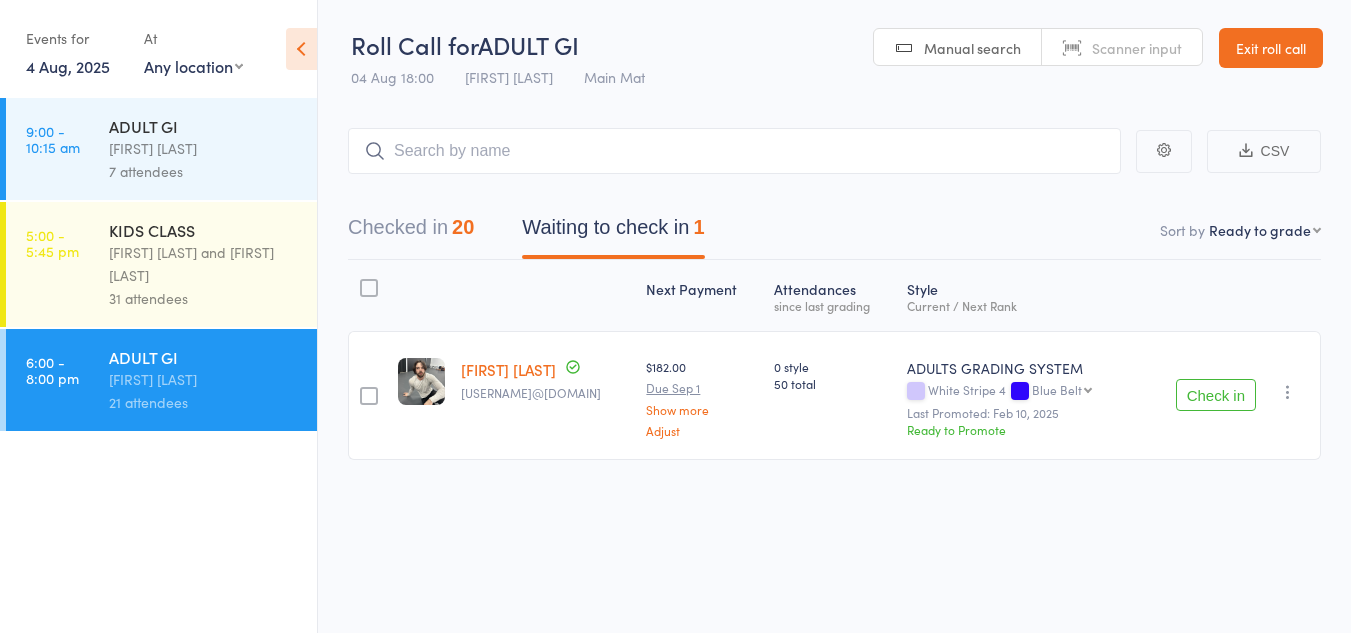 click on "Check in" at bounding box center (1216, 395) 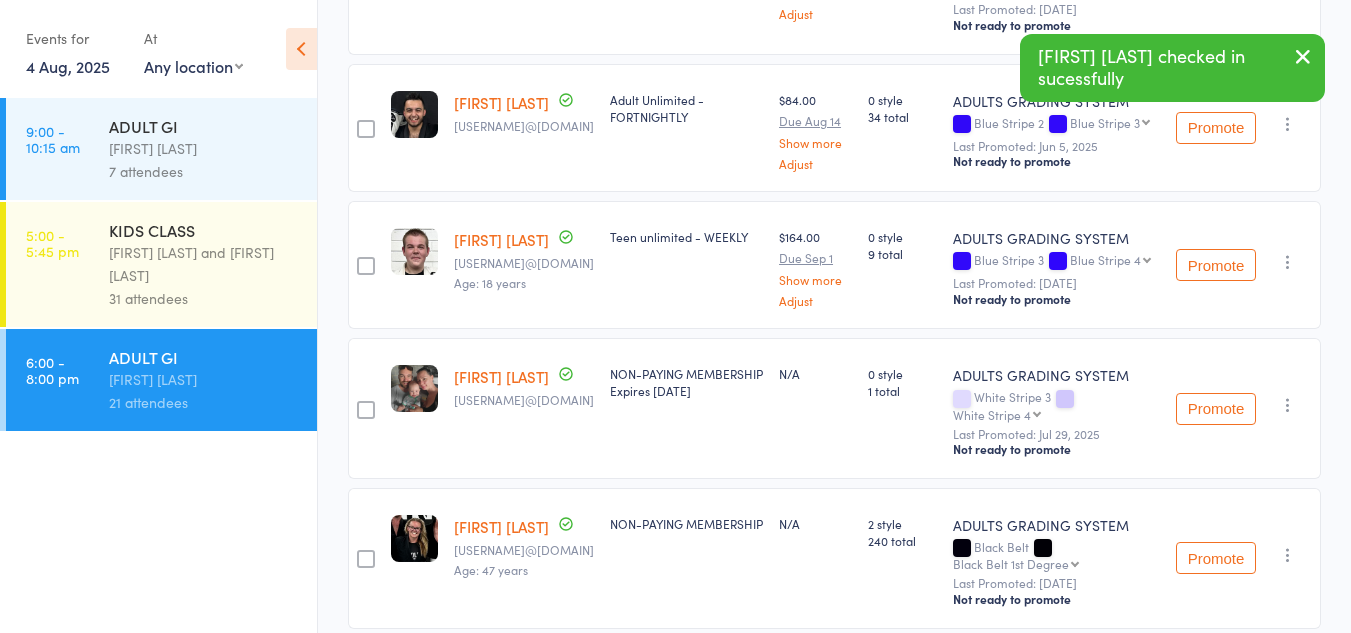 scroll, scrollTop: 2947, scrollLeft: 0, axis: vertical 